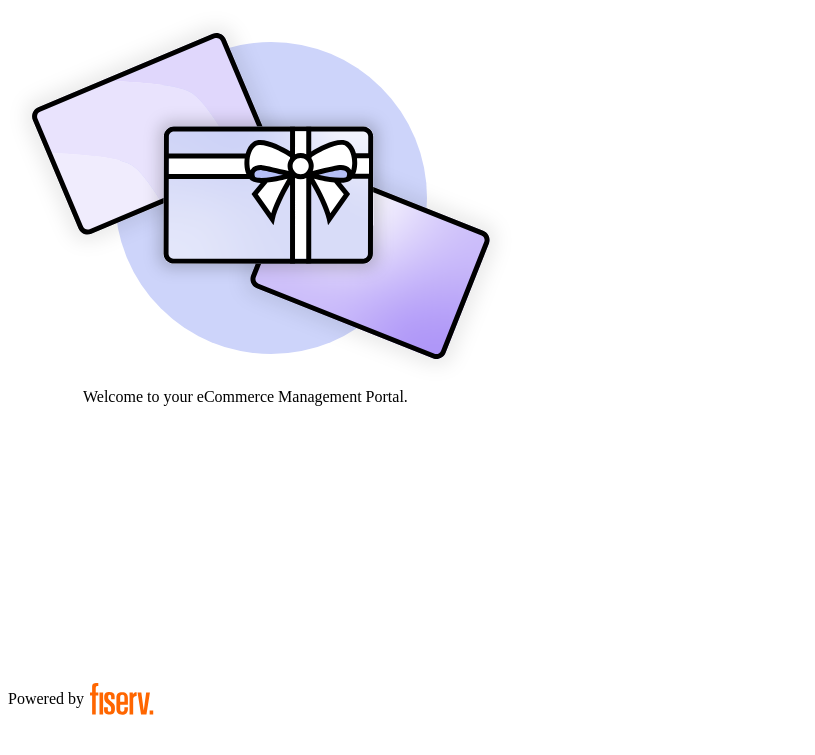 scroll, scrollTop: 0, scrollLeft: 0, axis: both 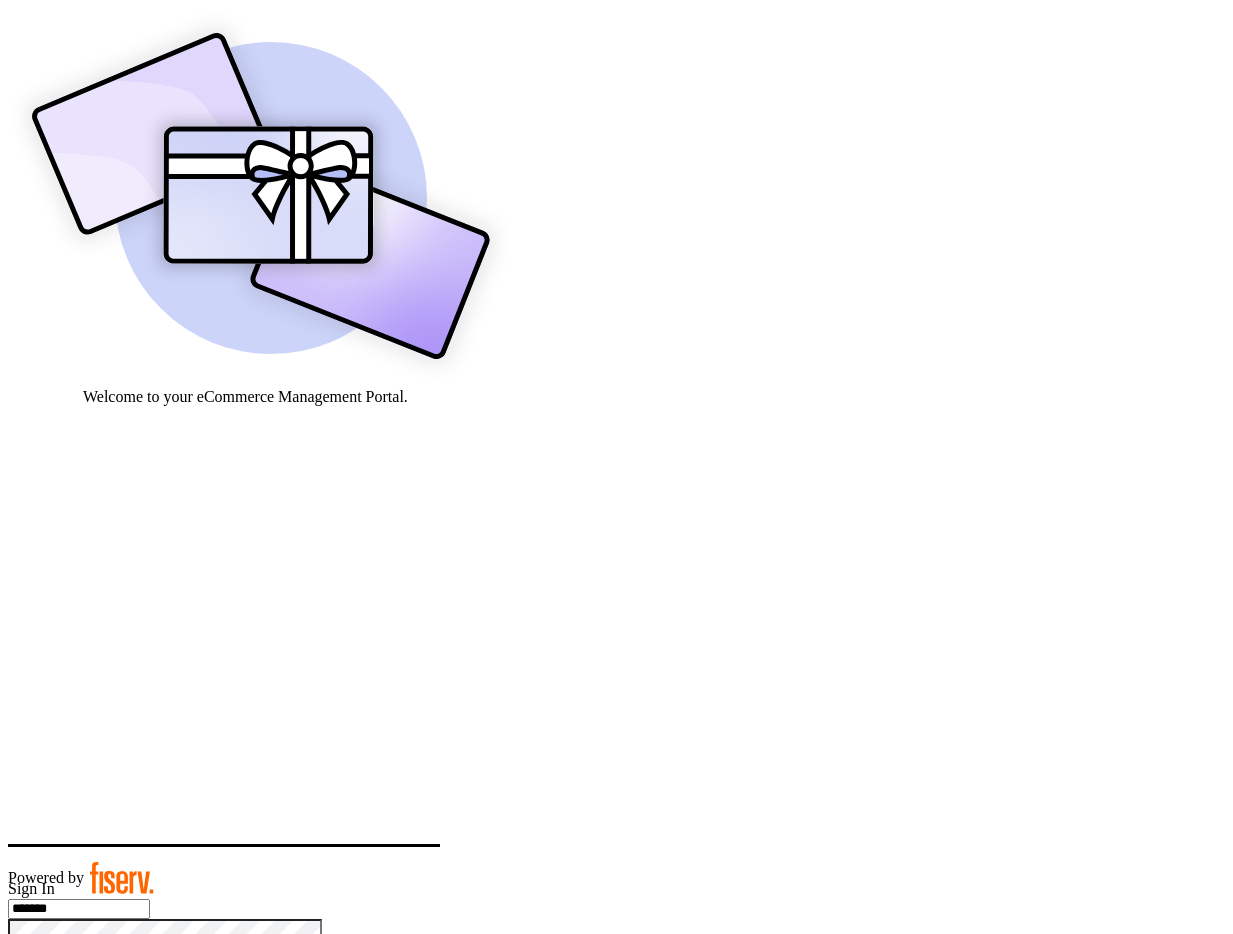 click on "*******" at bounding box center (79, 909) 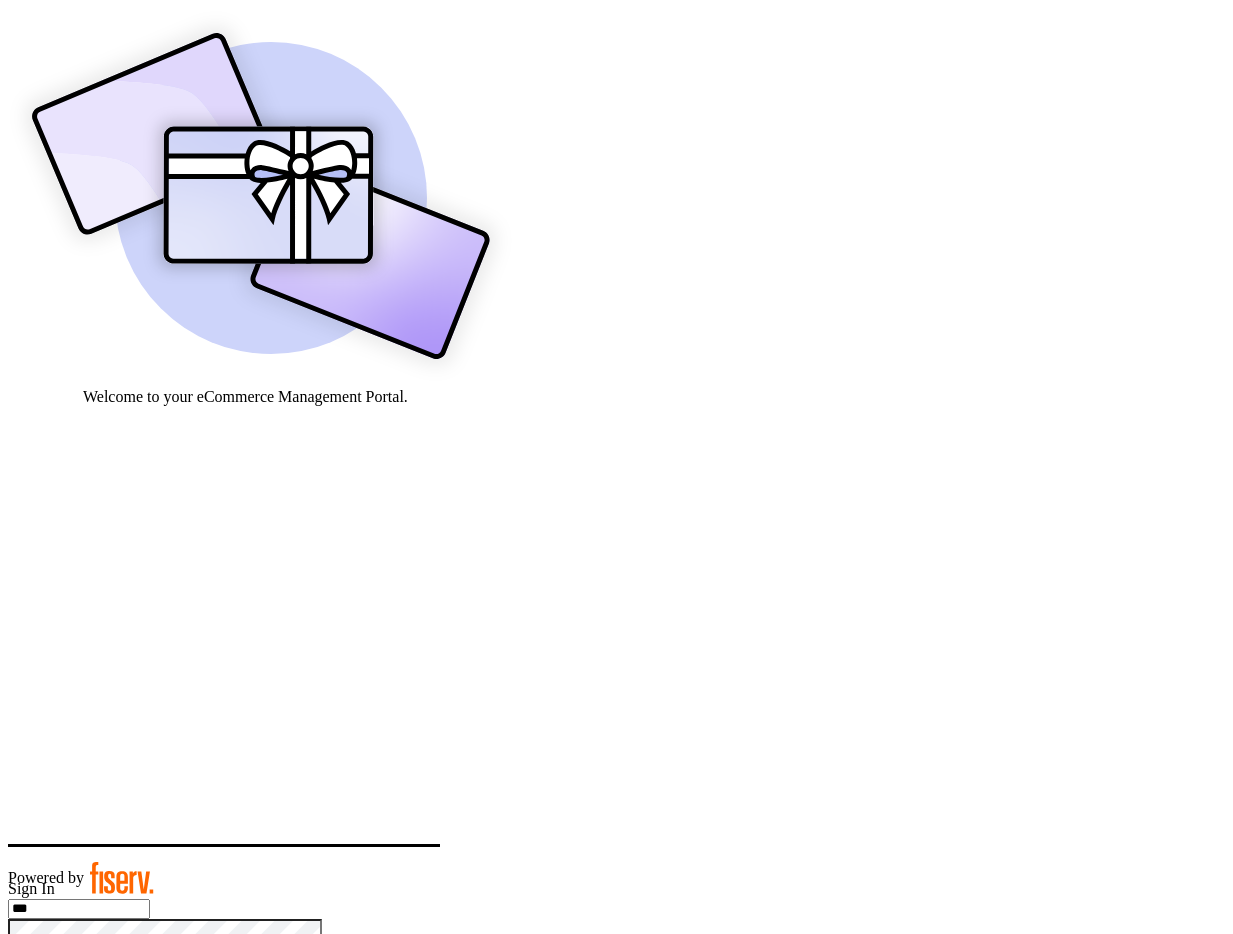 type on "**********" 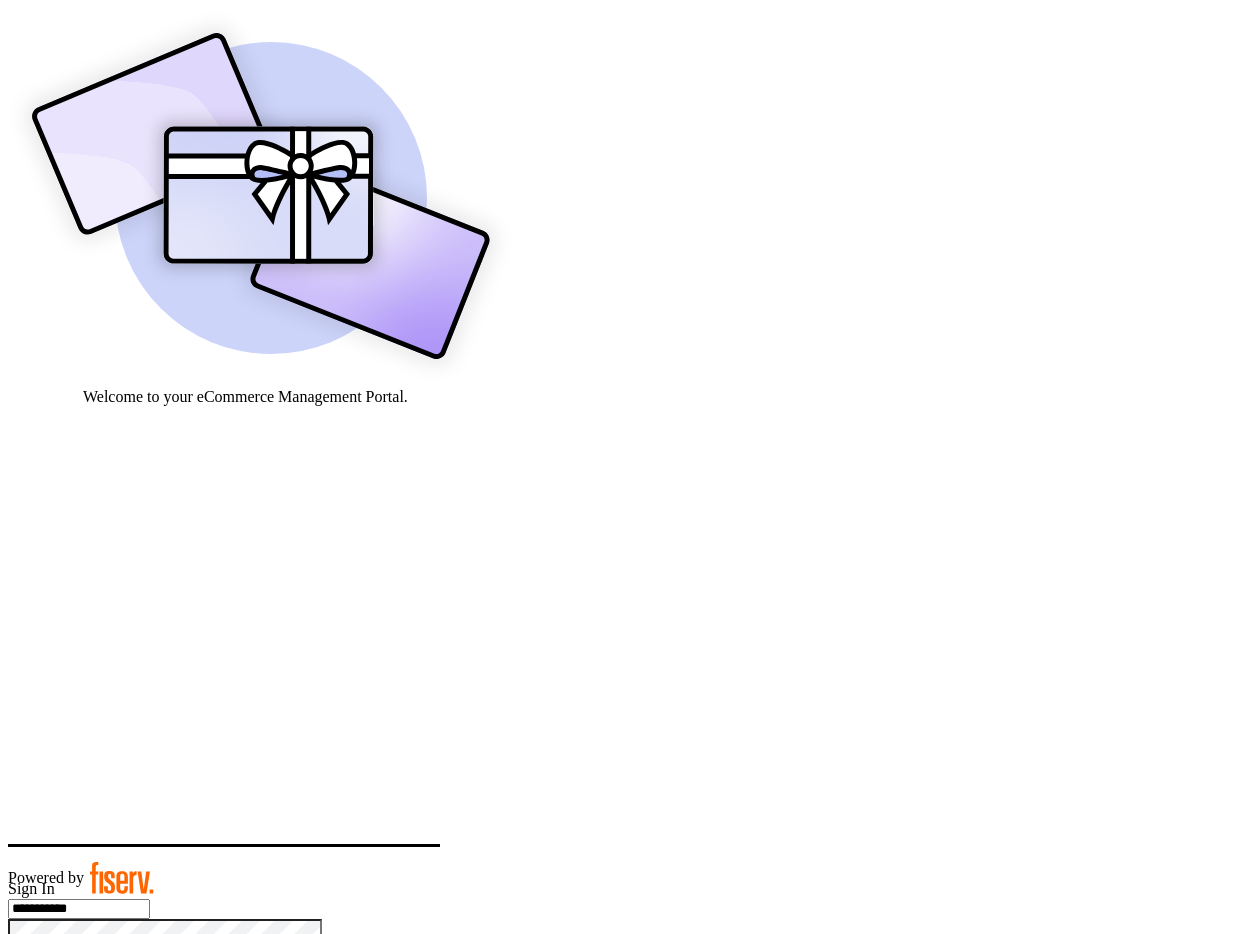 click on "Continue" at bounding box center [42, 979] 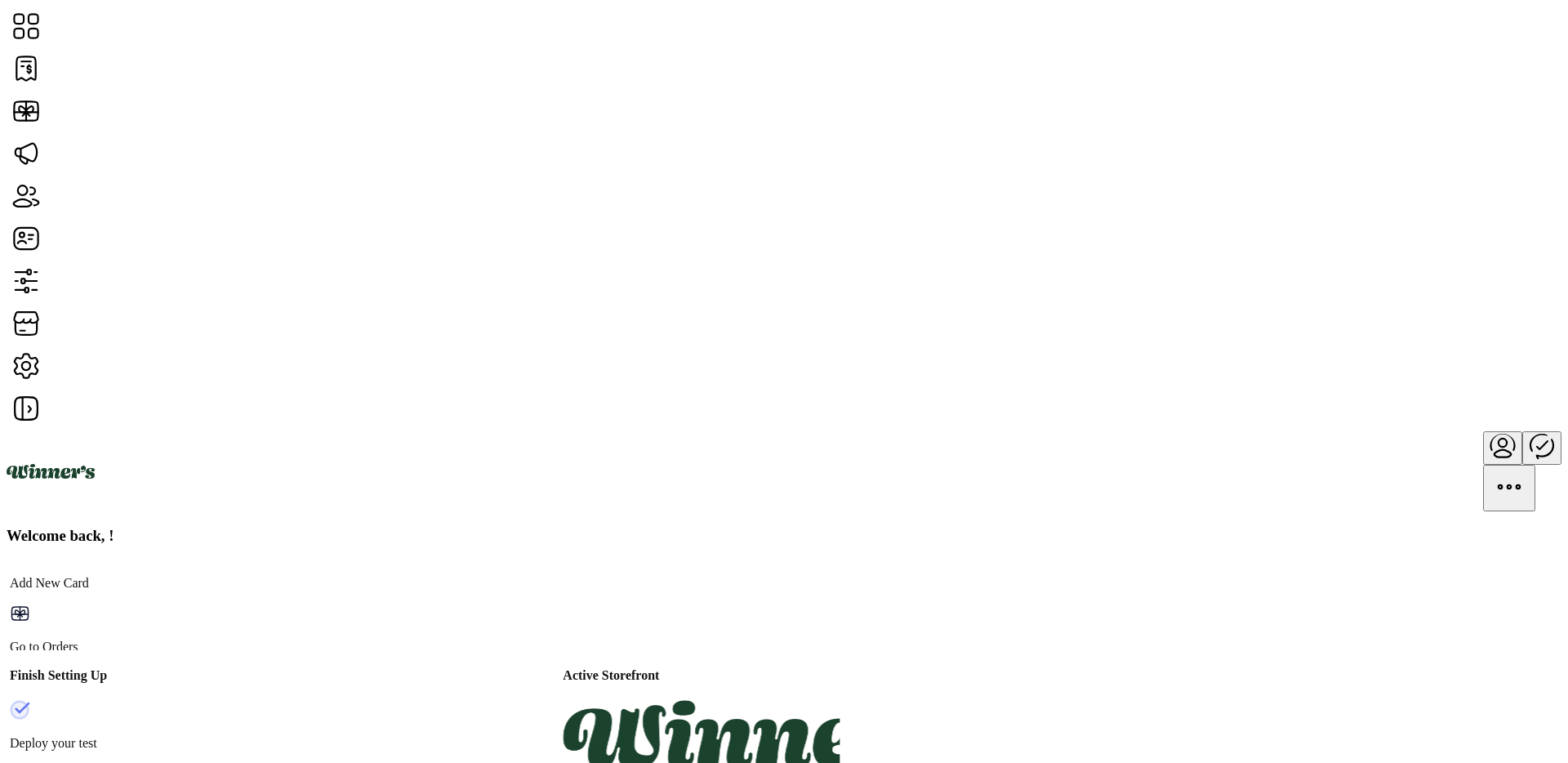 click on "Add New Card
Go to Orders
Ask for Help
Finish Setting Up
Deploy your test  storefront
Review and edit  storefront styling
Review and create new in the  card catalog
Review and create new  schedules
Launch live strorefront via publisher Active Storefront Winners Last updated: [DATE] [TIME] Go to Test
Go to Live
No new orders since last login When new orders are placed between logins, they will appear here for quick access. Go to orders Upcoming Holidays Holidays are a great time to launch promotions Mother's Day May 17th, 2025 Father's Day June 16th, 2025 Graduation Time May & June 2025 Launch a Promotion This Month's Platform Tip Make adding new cards faster! Creating some new cards? Try enabling default pricing when creating your next card to save time when inputting the values you would like displayed on your gift card storefront.  What's New? Promotions Launched May 7th, 2025 Storefront Styling" at bounding box center (784, 1087) 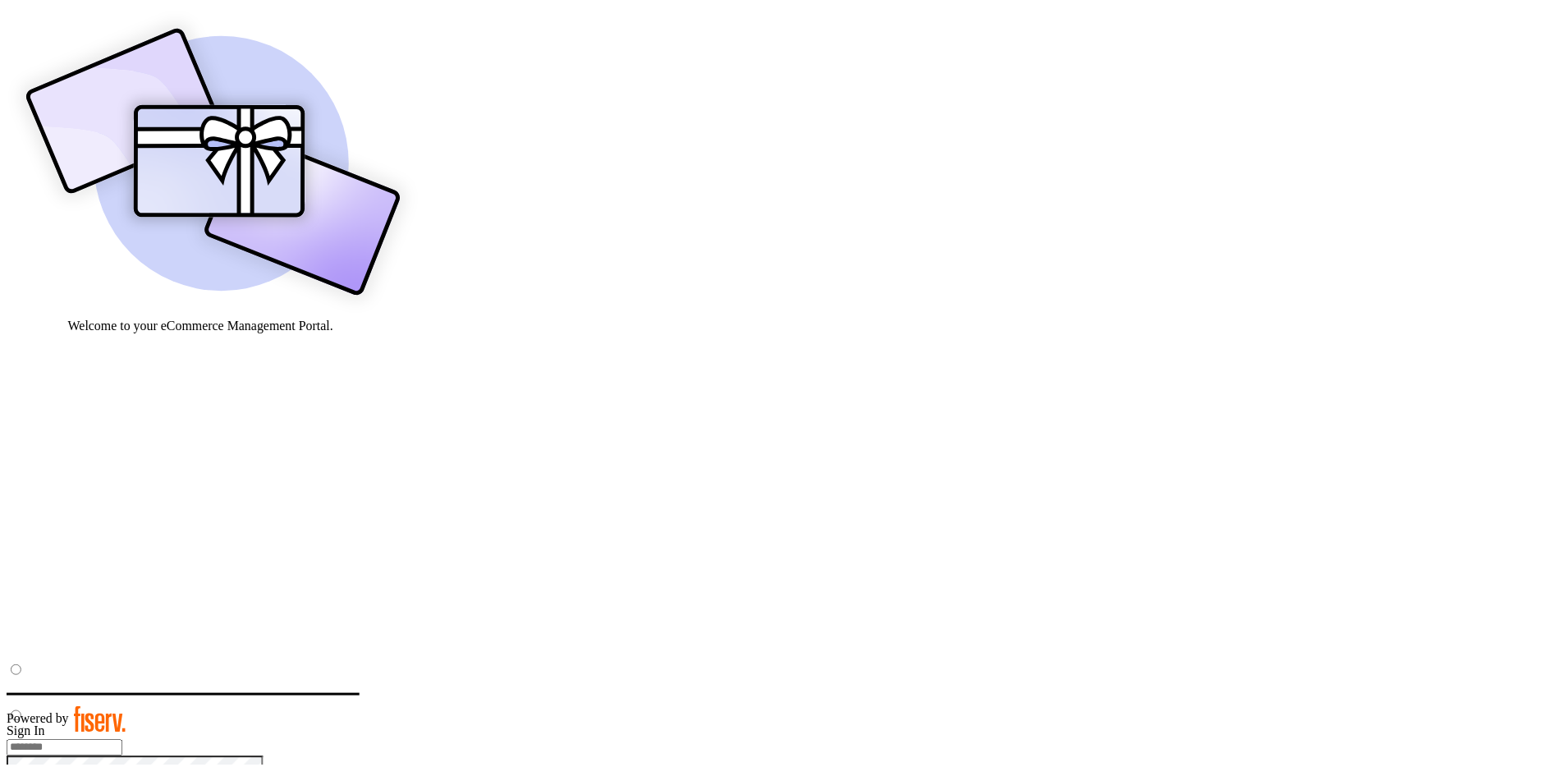 scroll, scrollTop: 0, scrollLeft: 0, axis: both 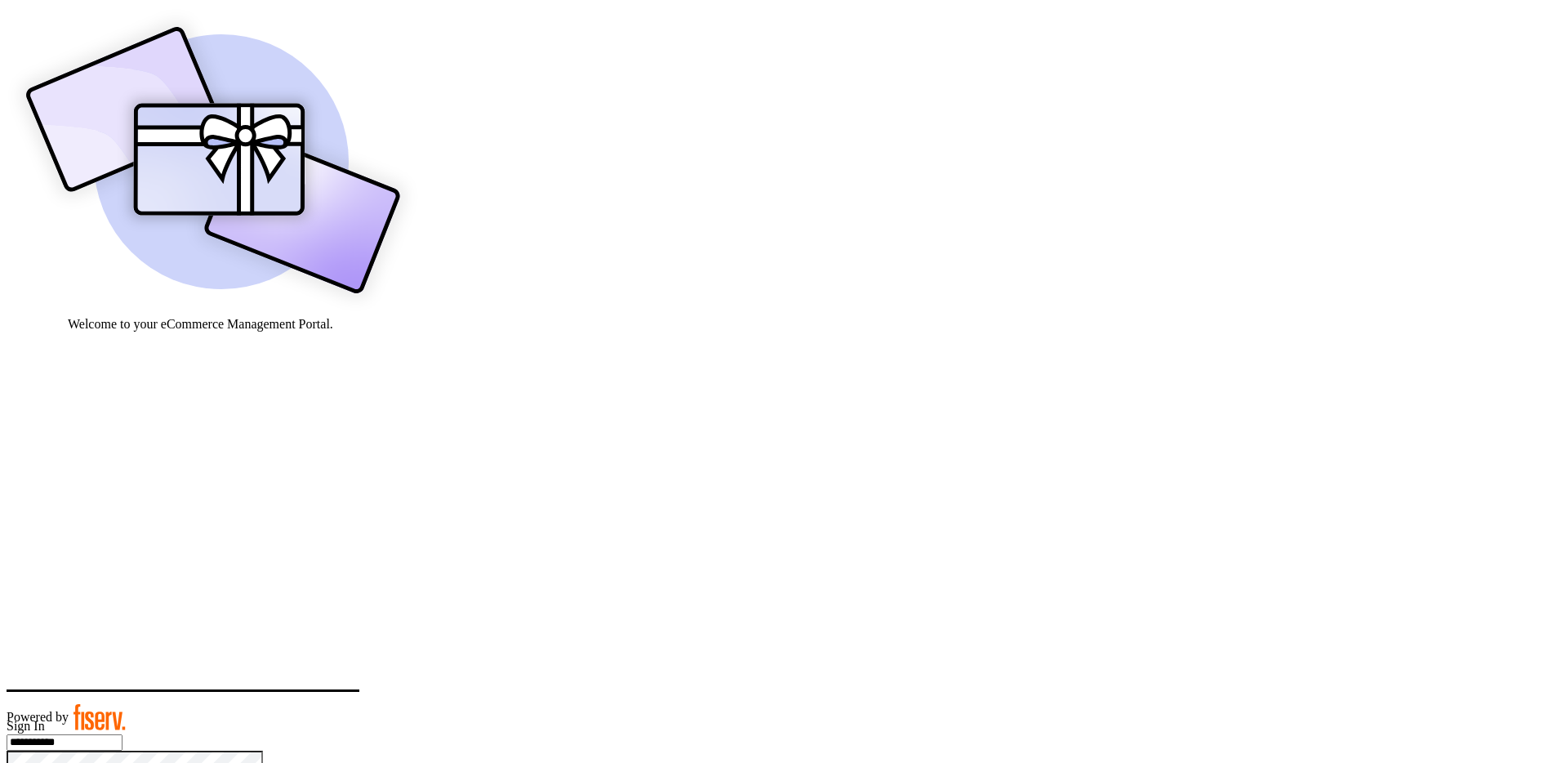 click on "**********" at bounding box center (65, 743) 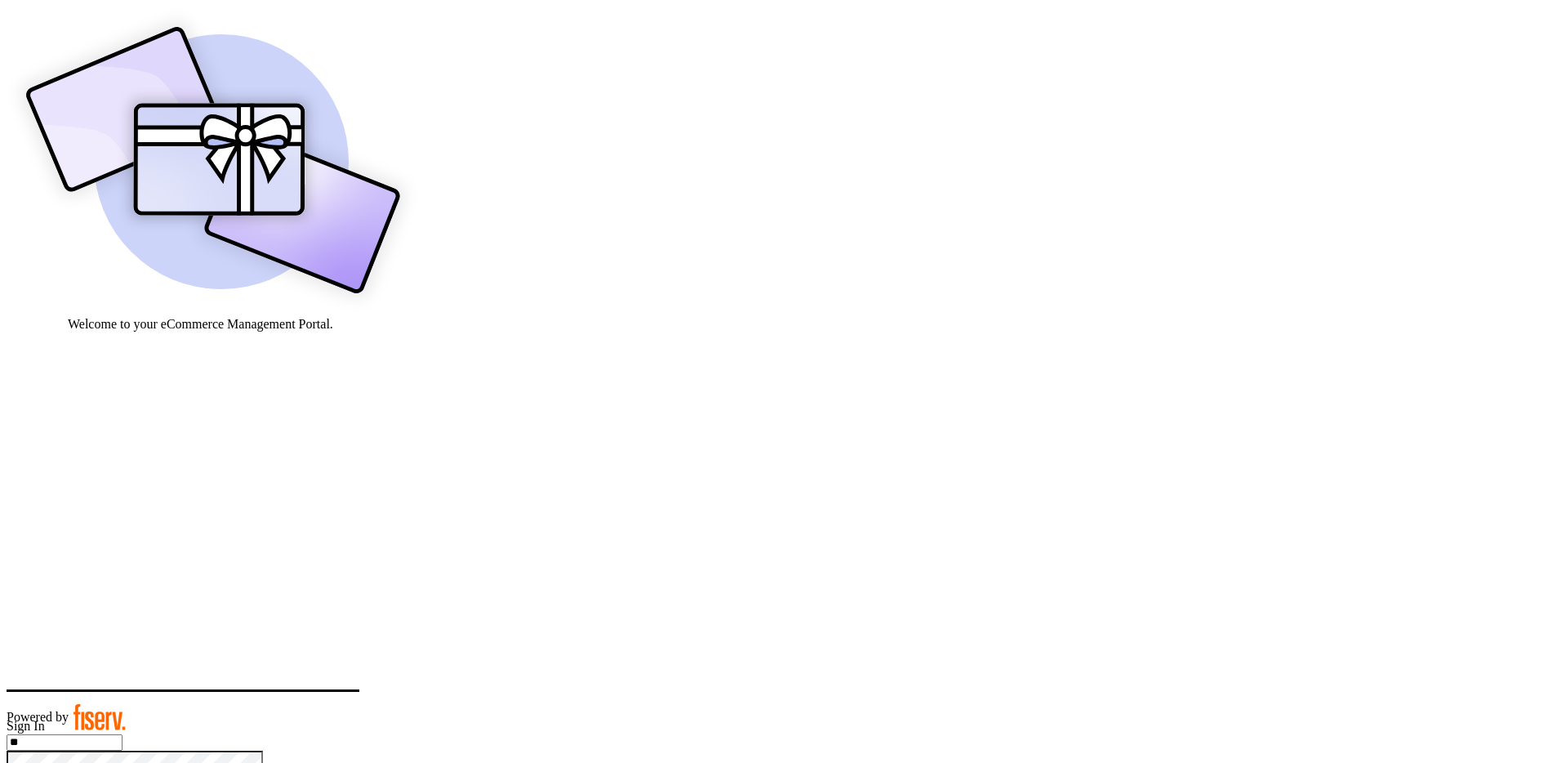 type on "**********" 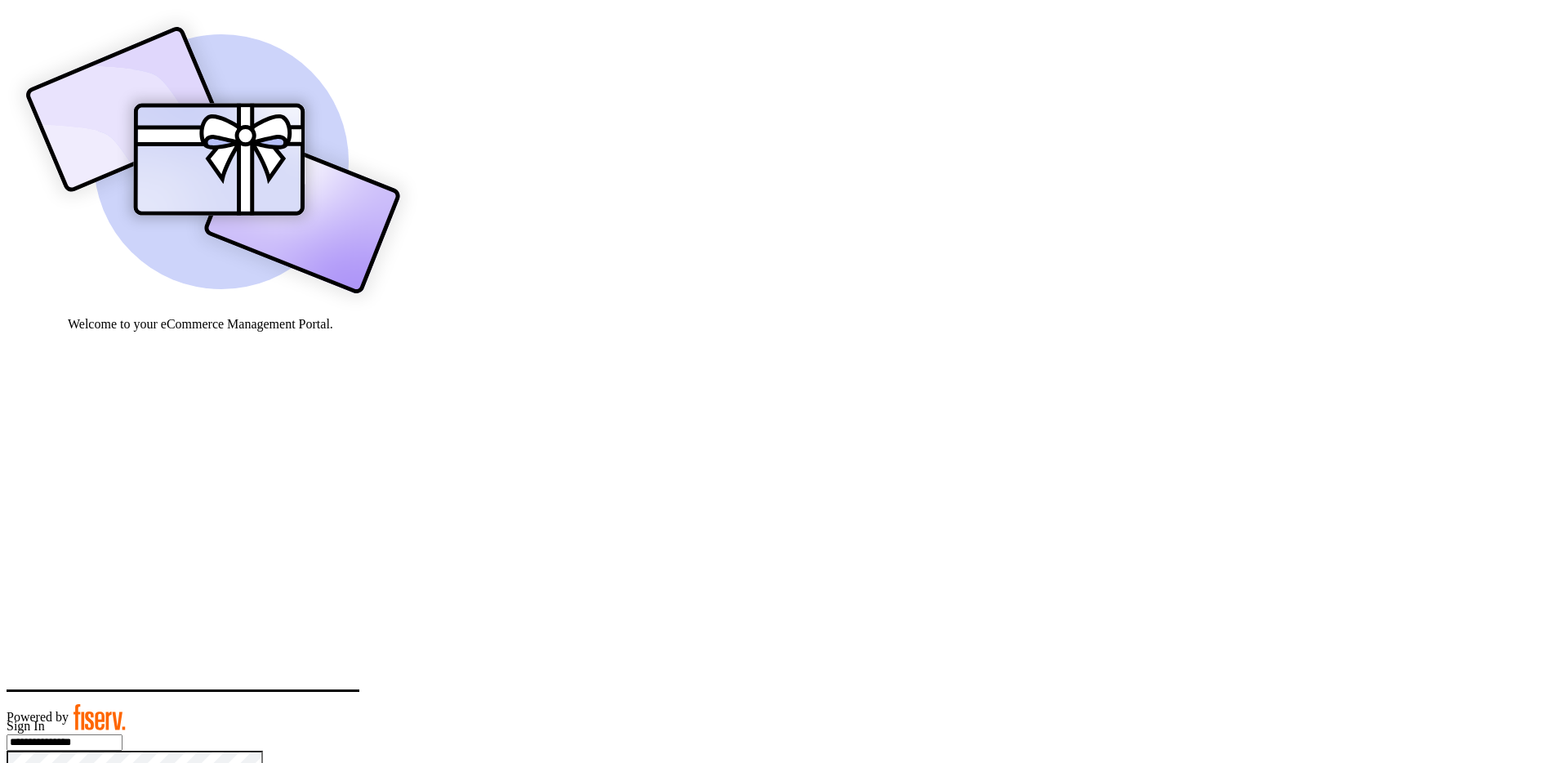 click on "Continue" at bounding box center (34, 800) 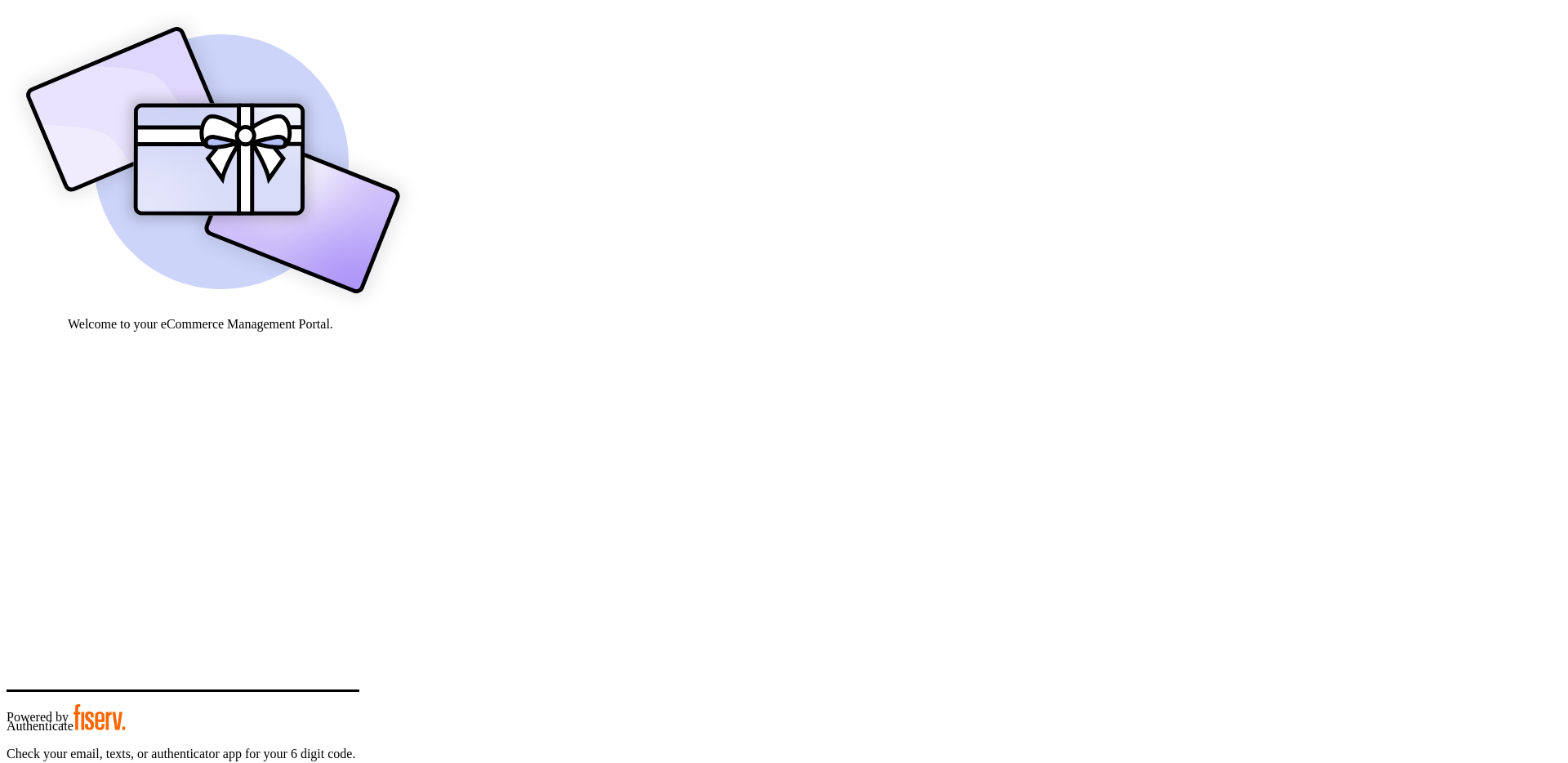 click at bounding box center (65, 783) 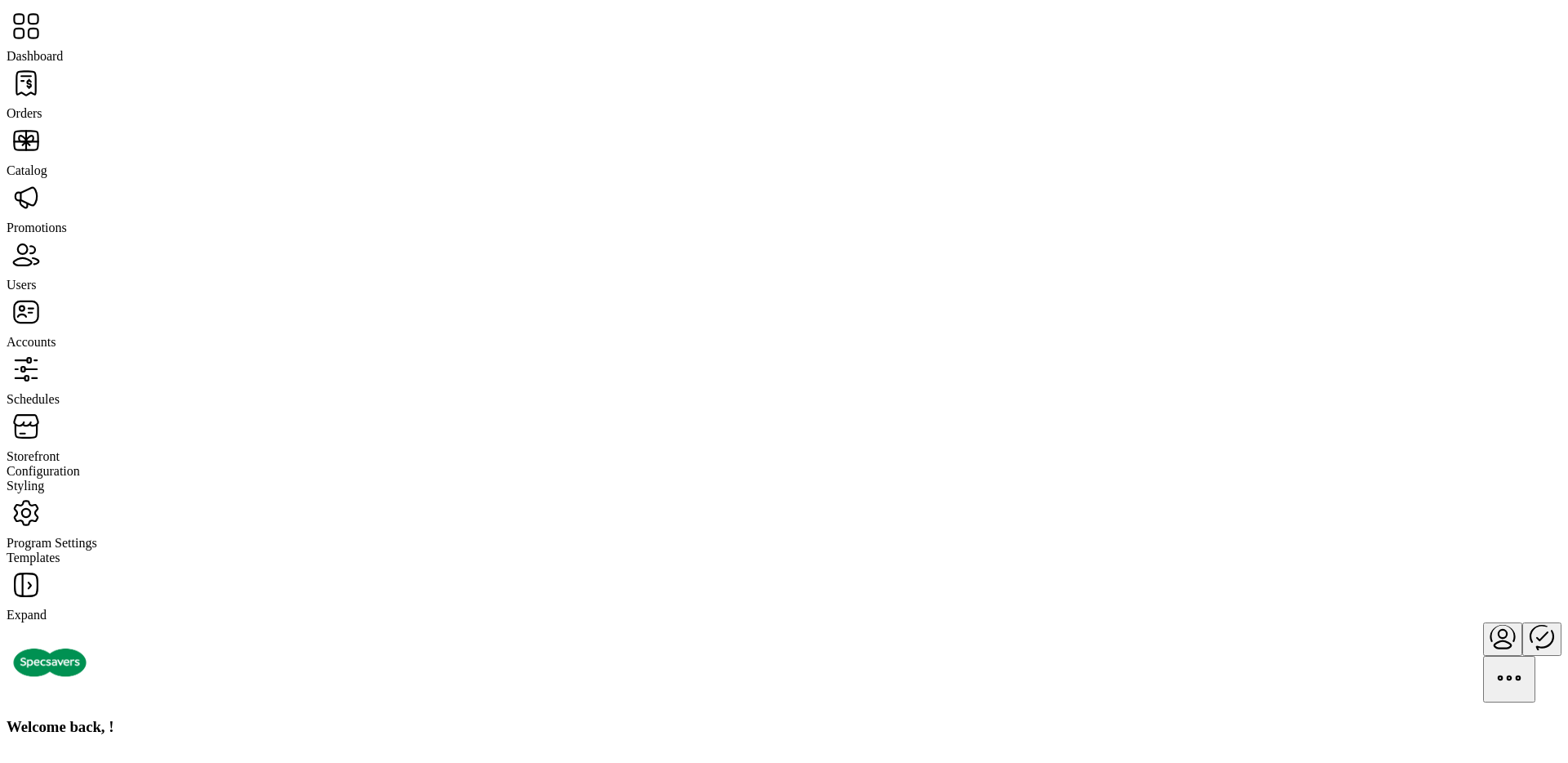 click on "Storefront" at bounding box center (24, 113) 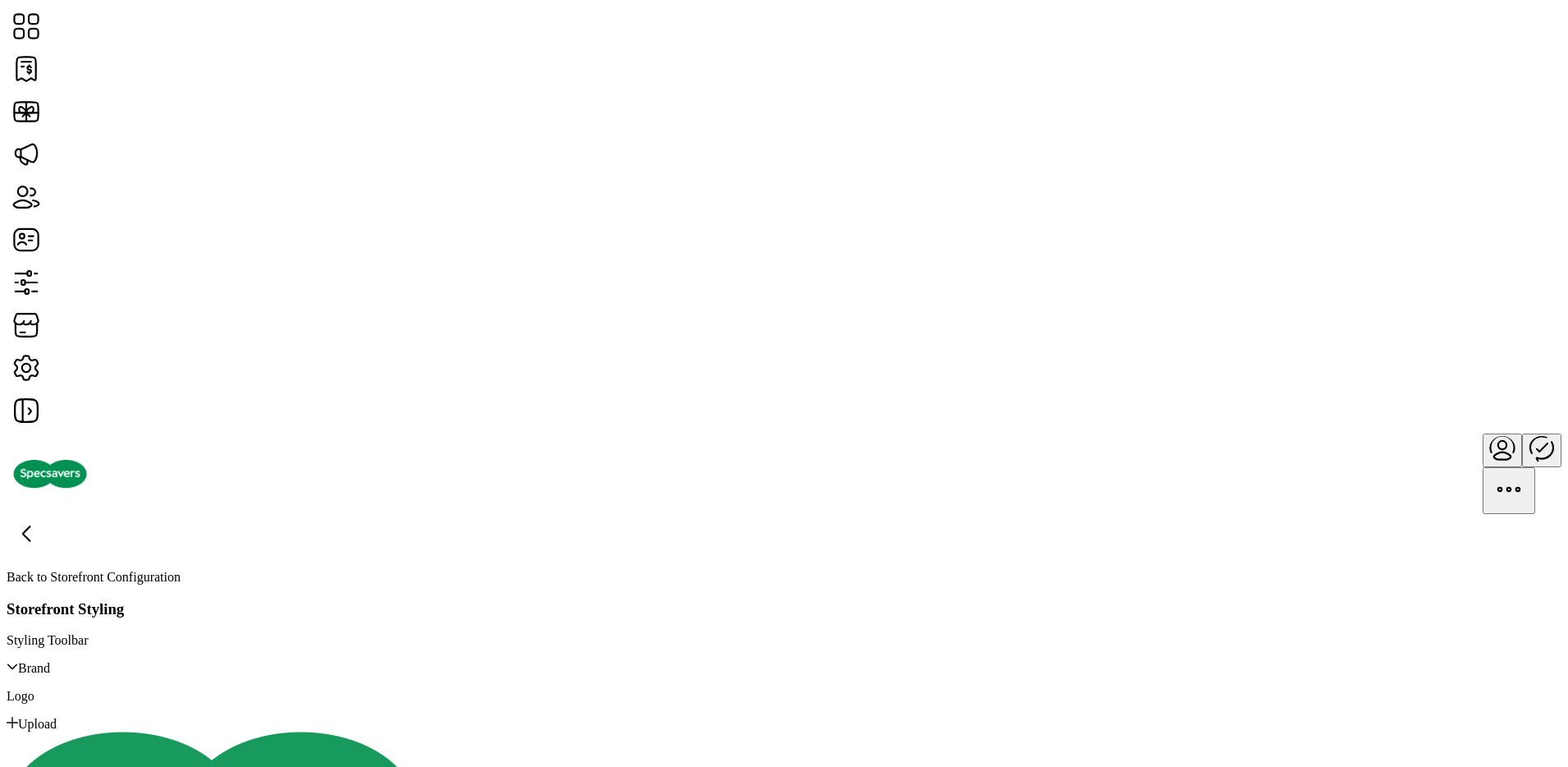 click at bounding box center [12, 1201] 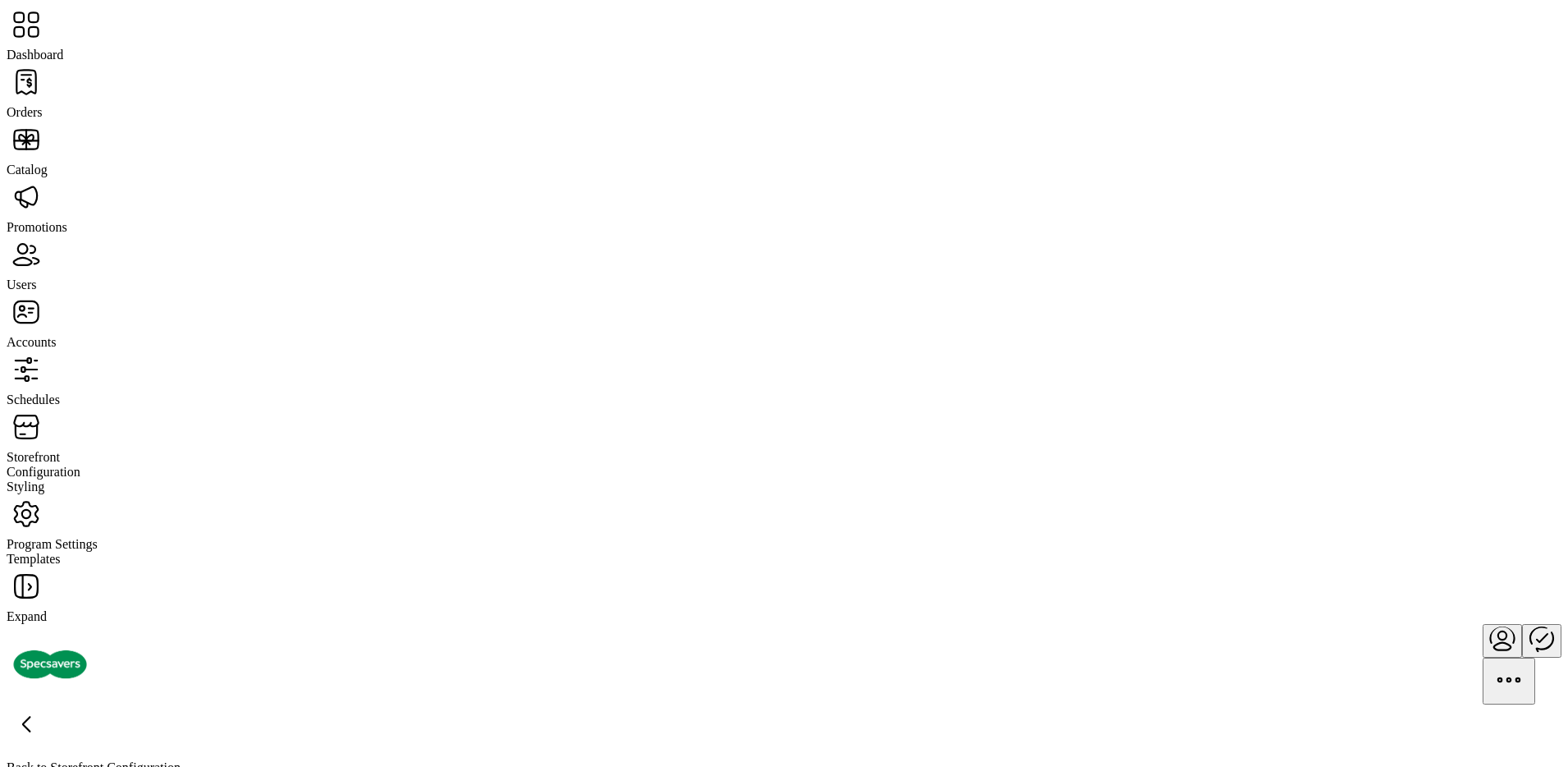 click on "Configuration" at bounding box center [34, 54] 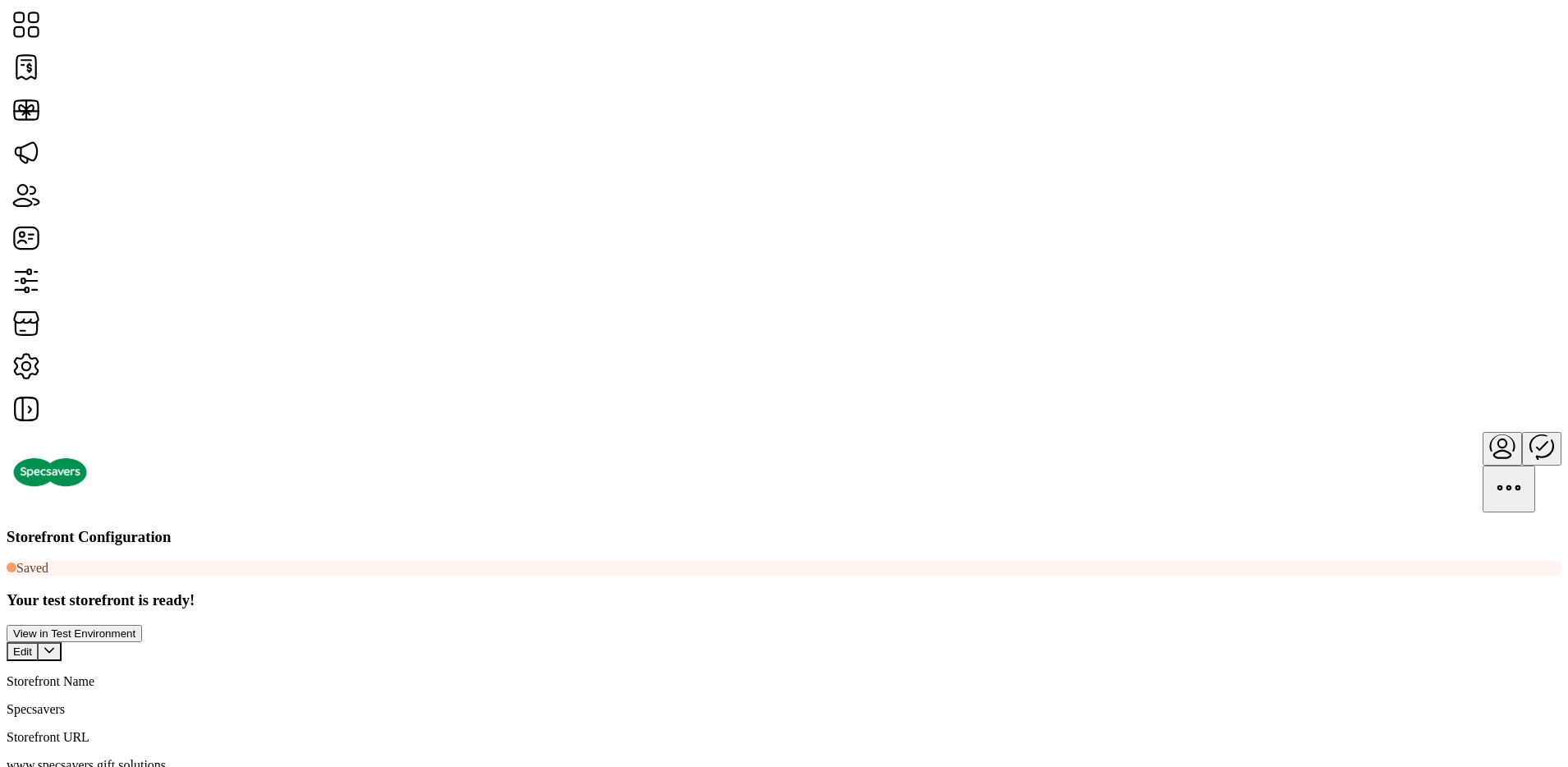 scroll, scrollTop: 0, scrollLeft: 0, axis: both 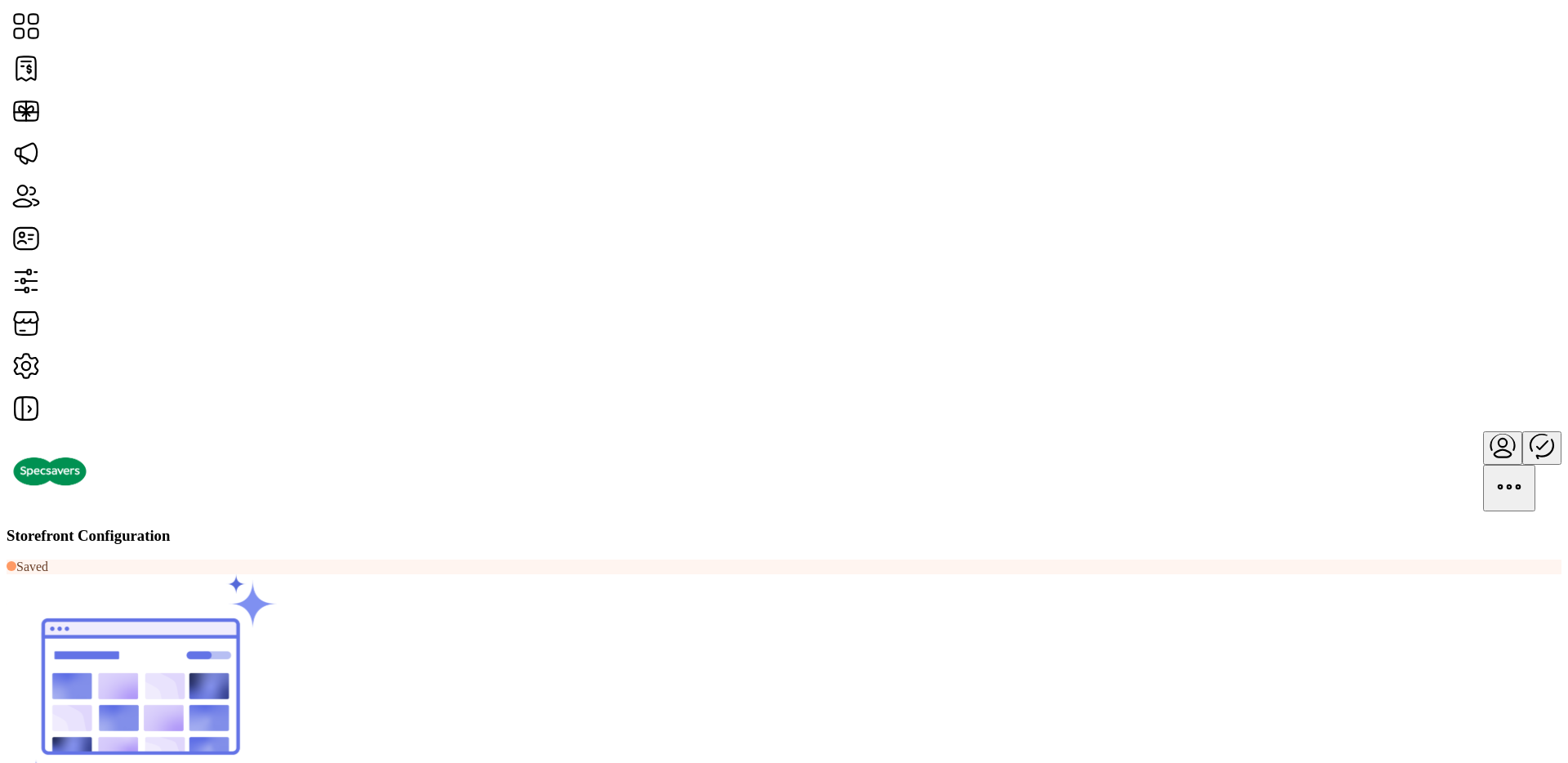 click at bounding box center [26, 1007] 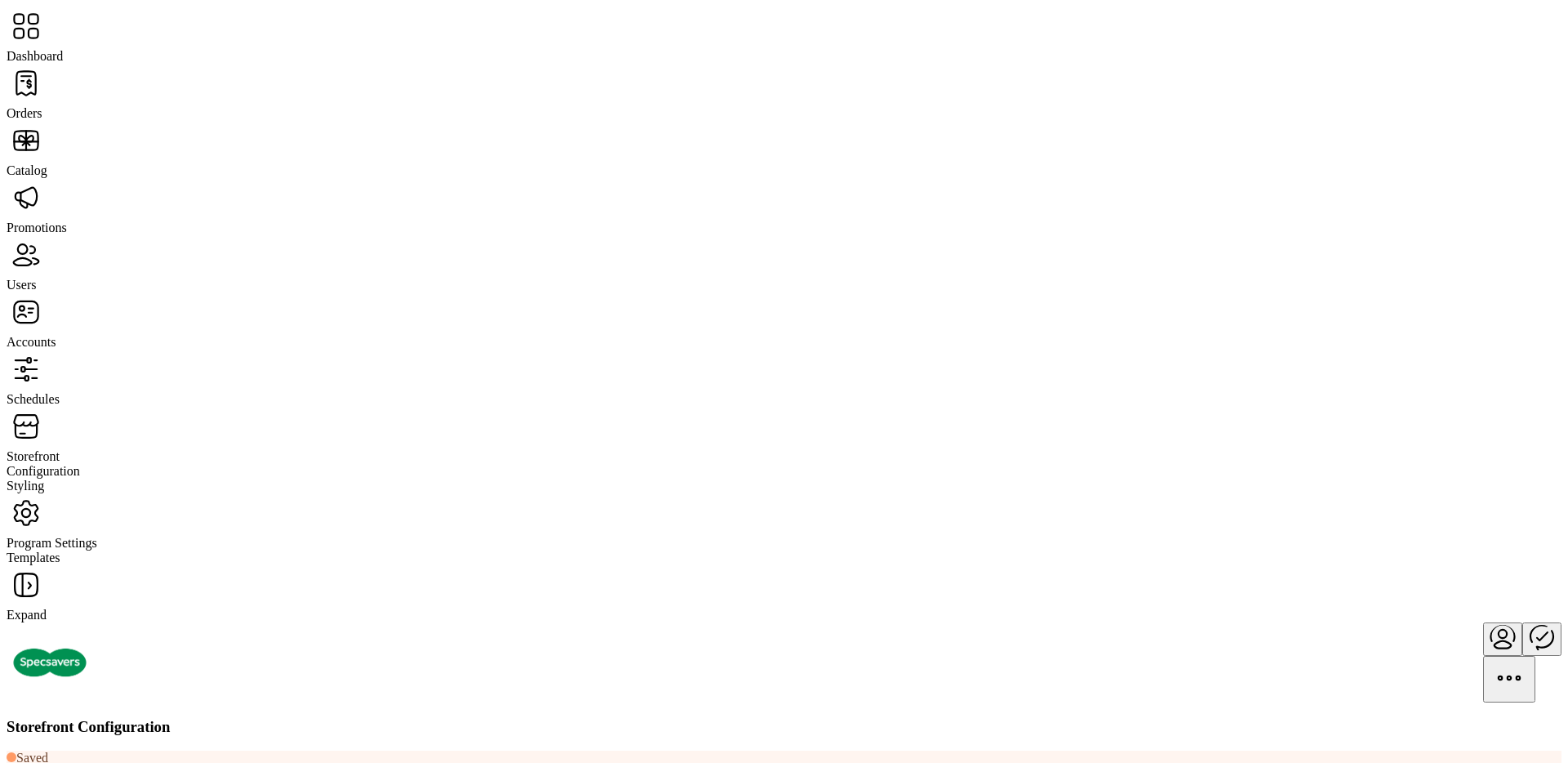 click on "Styling" at bounding box center (34, 56) 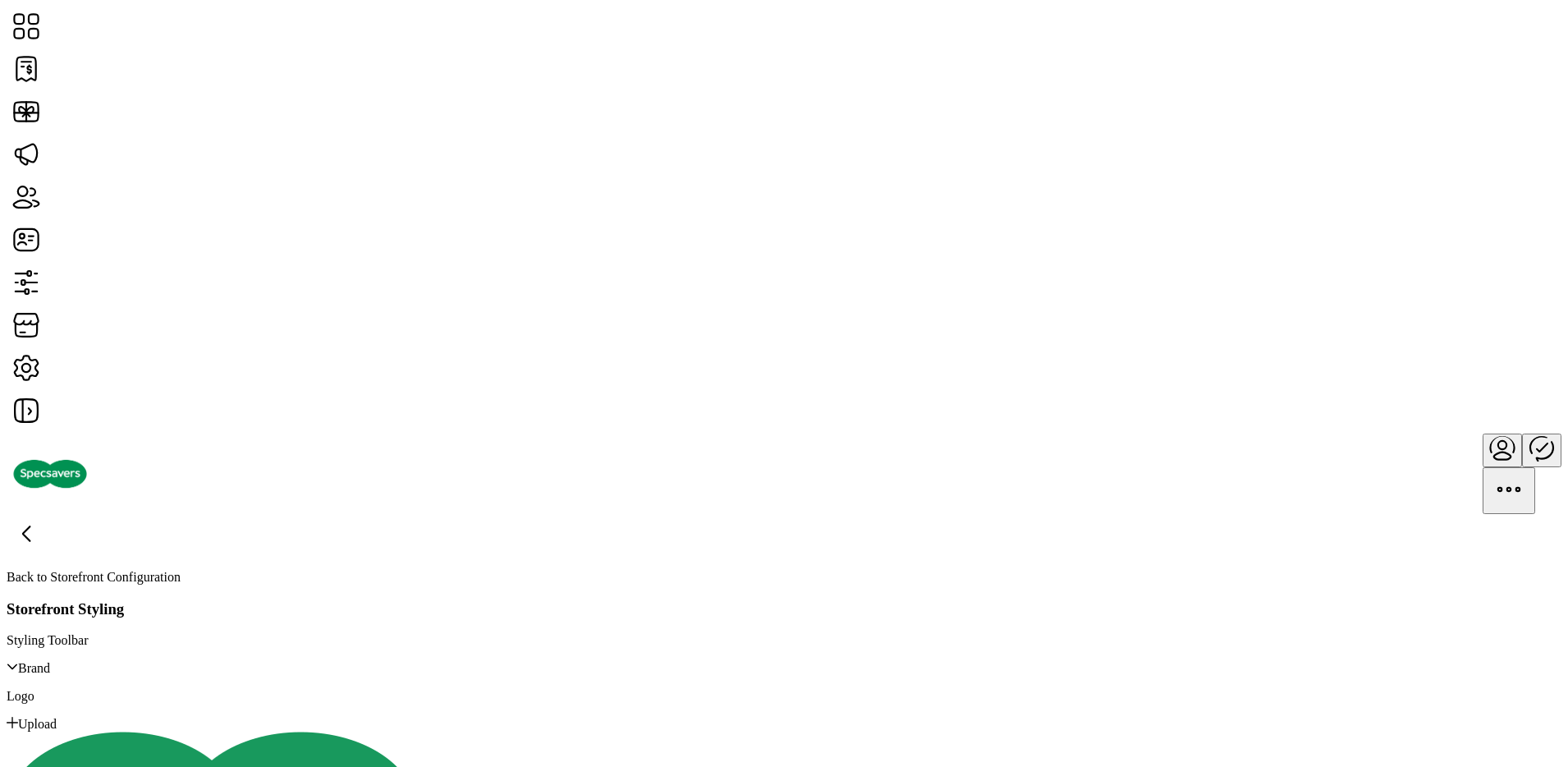 scroll, scrollTop: 159, scrollLeft: 0, axis: vertical 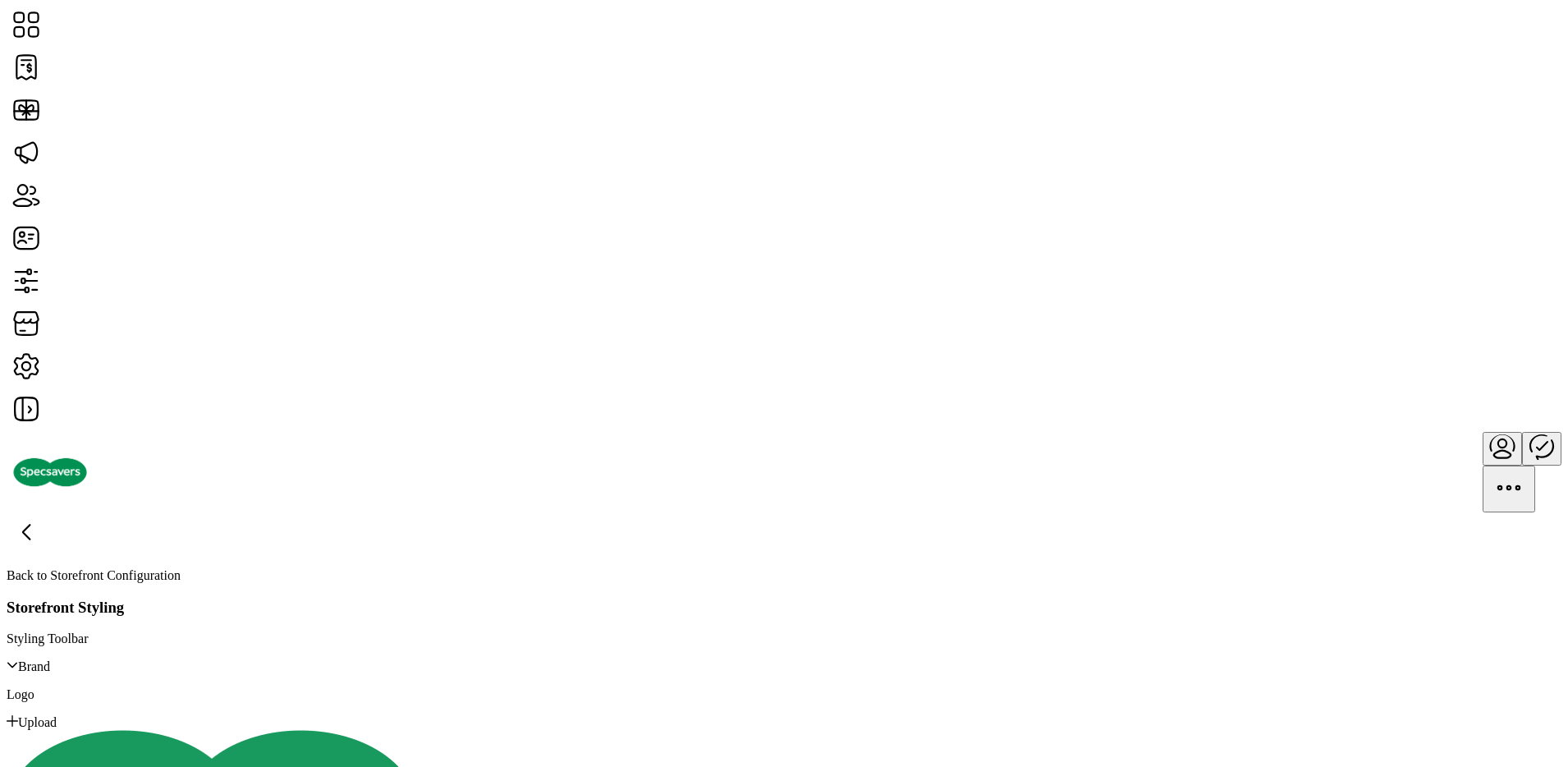 click at bounding box center (12, 1199) 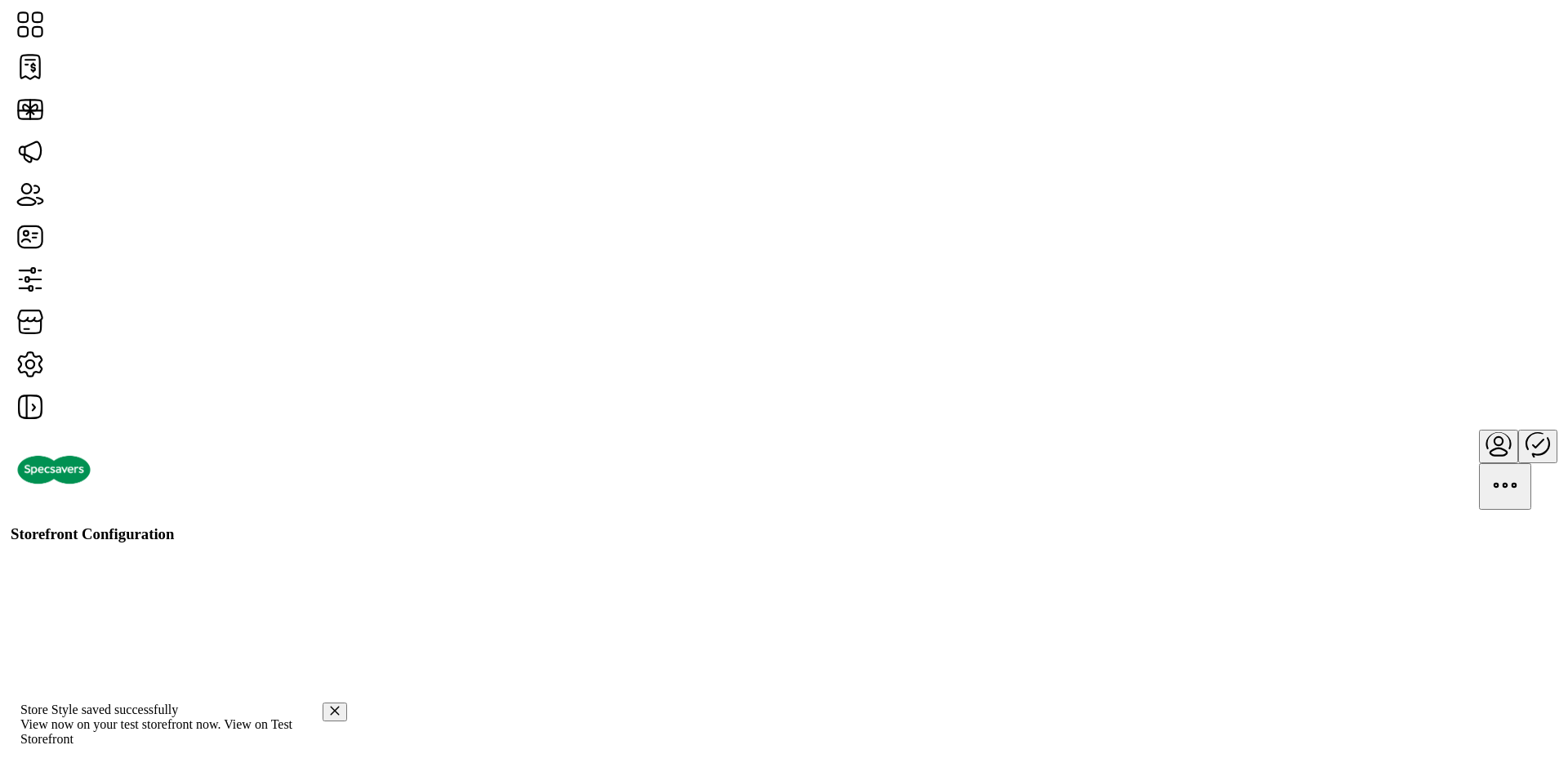 scroll, scrollTop: 0, scrollLeft: 0, axis: both 